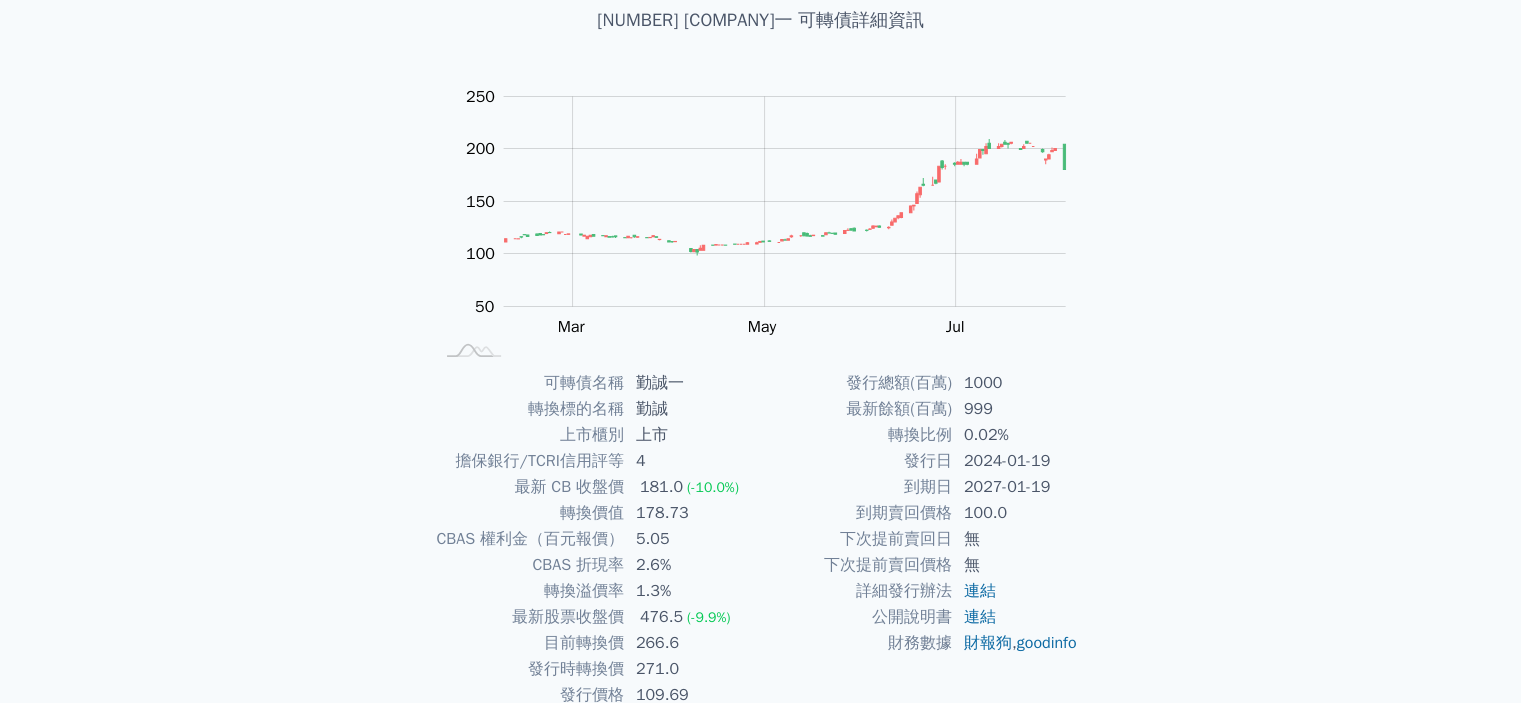 scroll, scrollTop: 0, scrollLeft: 0, axis: both 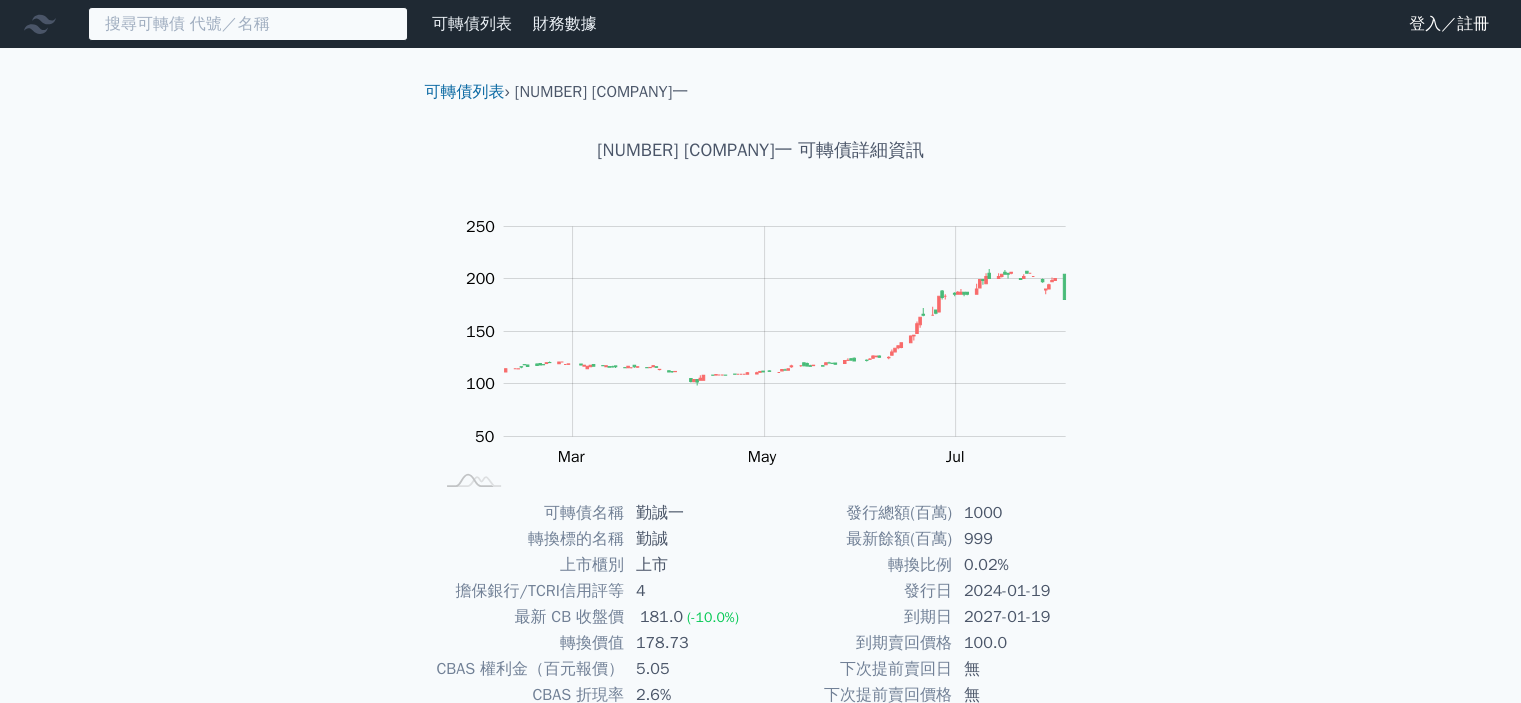 click at bounding box center [248, 24] 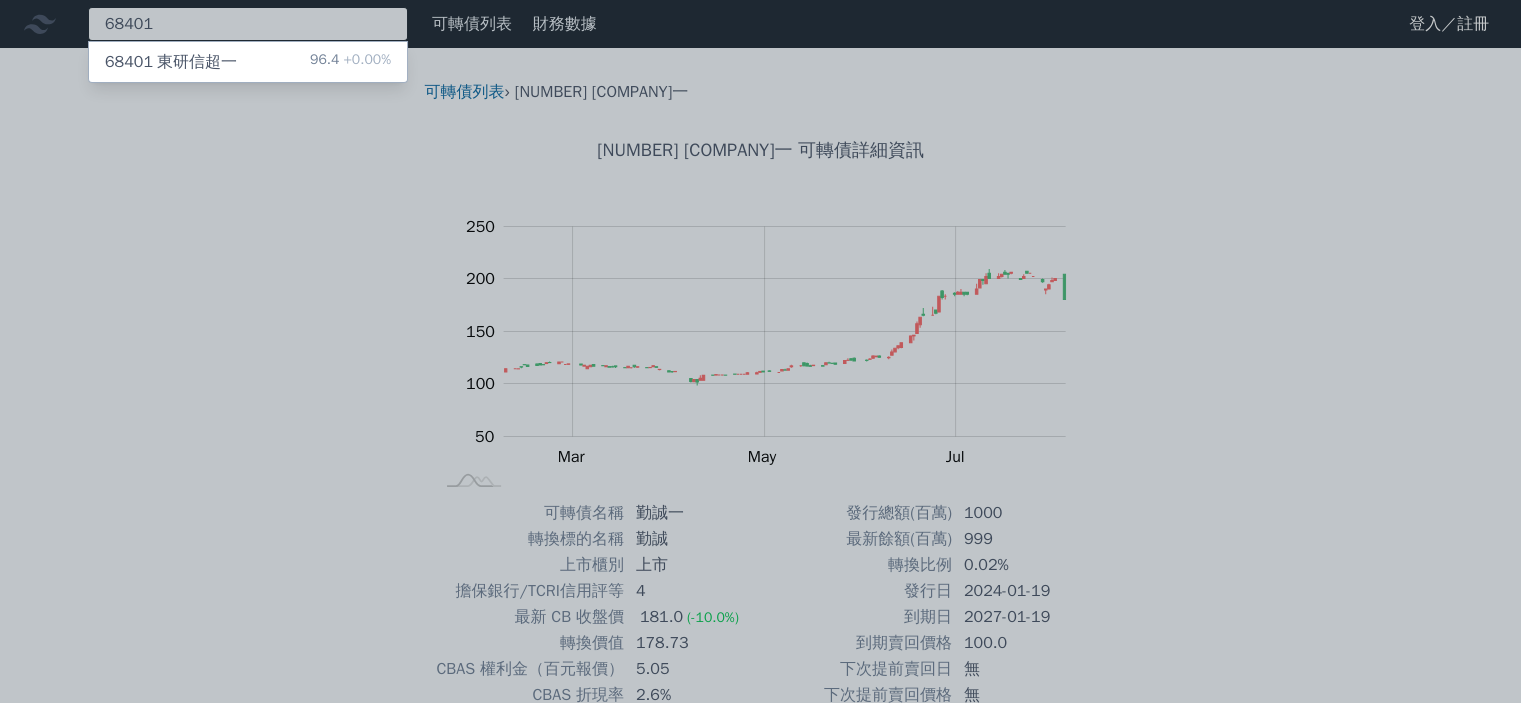 type on "68401" 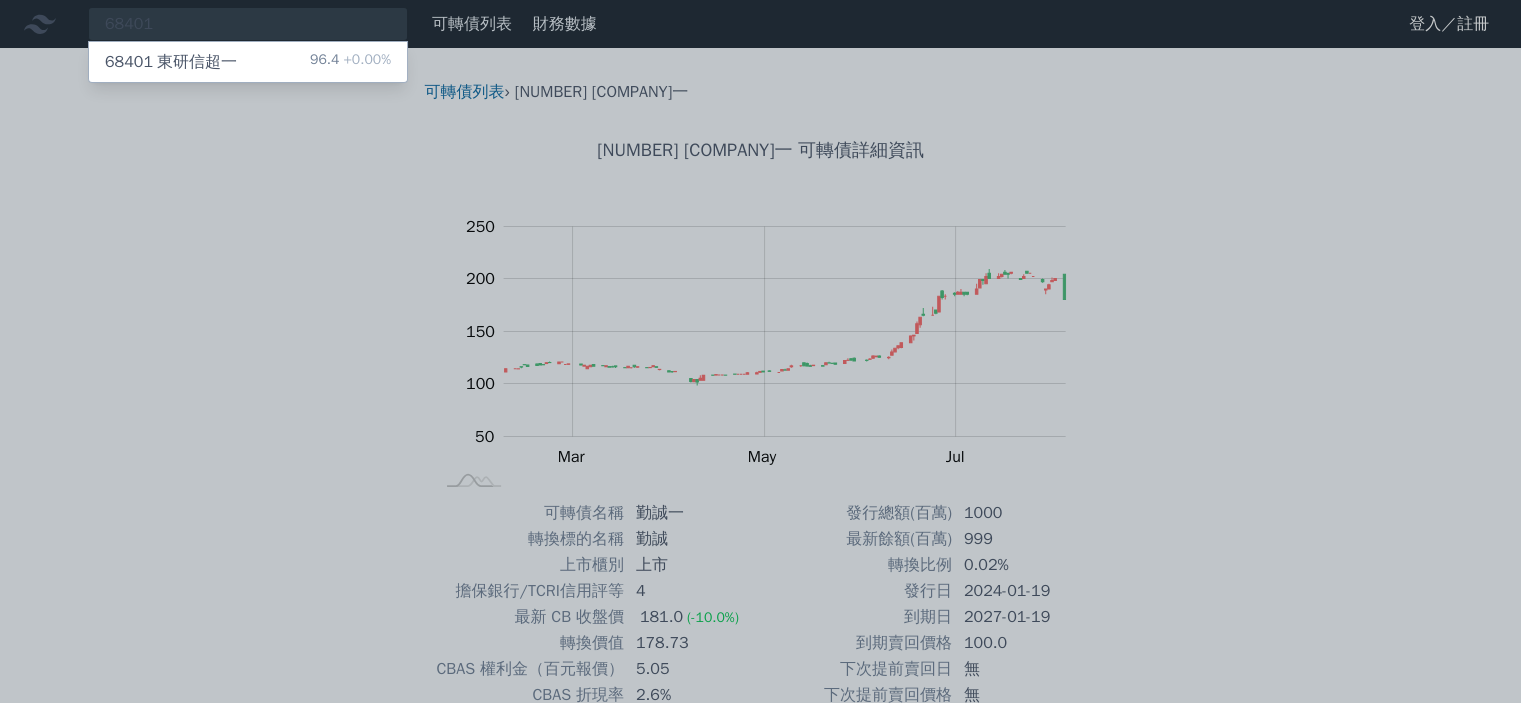 click on "68401 [COMPANY]
96.4 +0.00%" at bounding box center (248, 62) 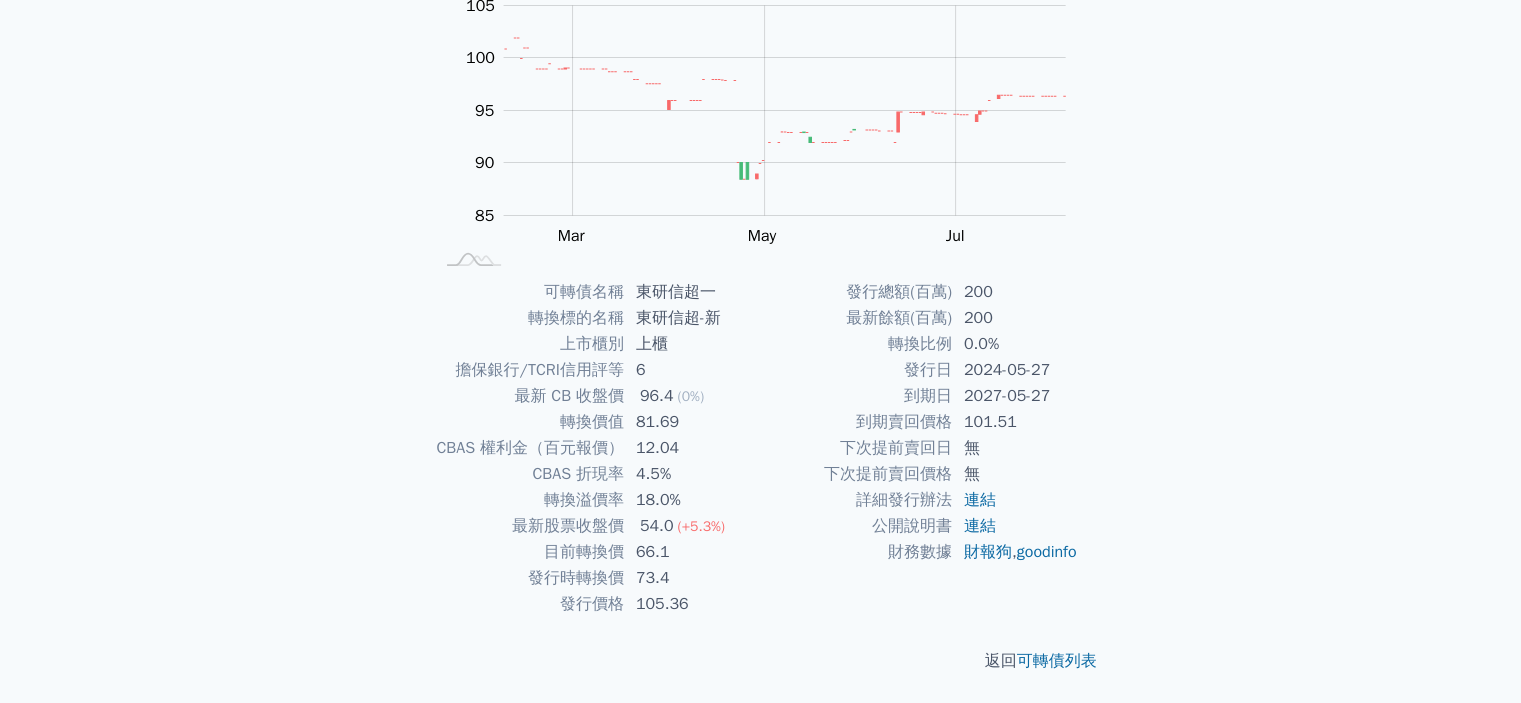 scroll, scrollTop: 223, scrollLeft: 0, axis: vertical 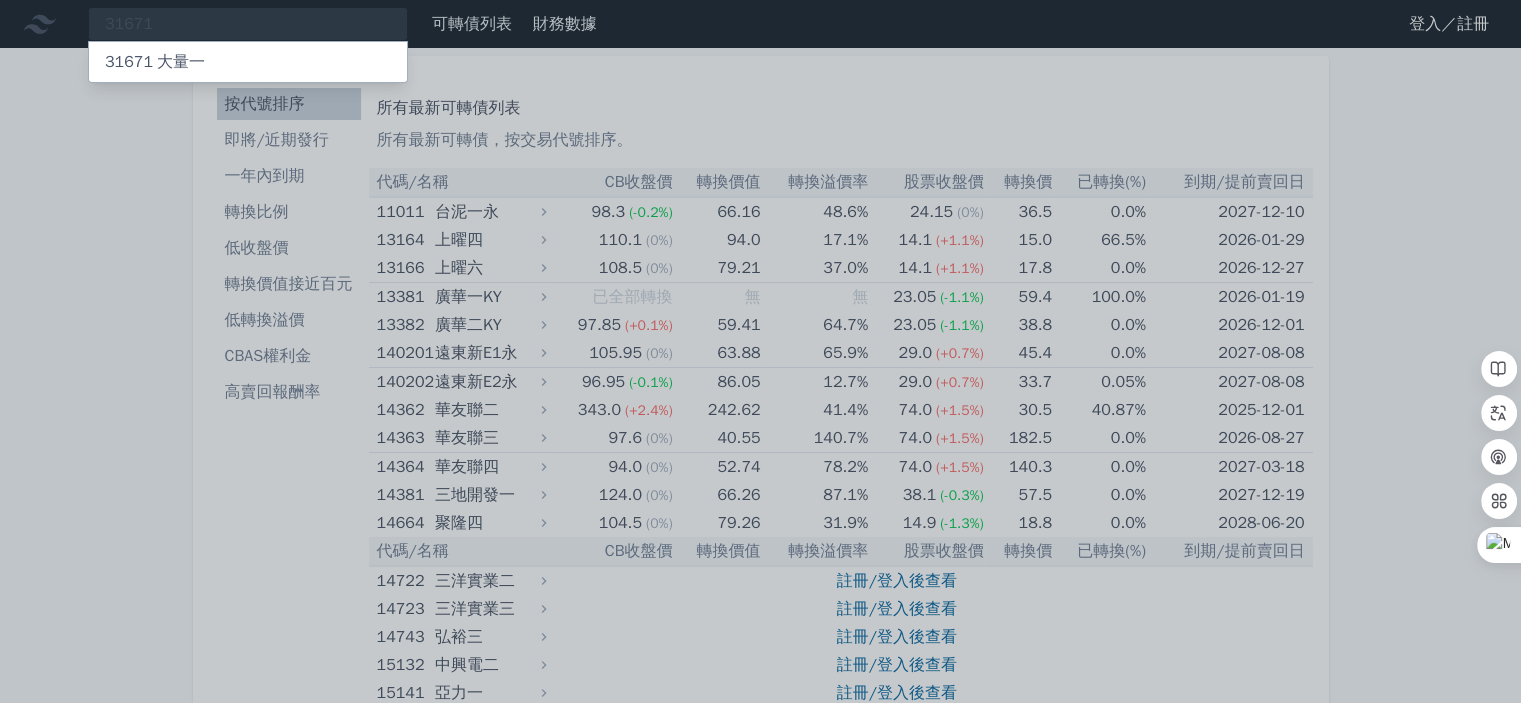 type on "31671" 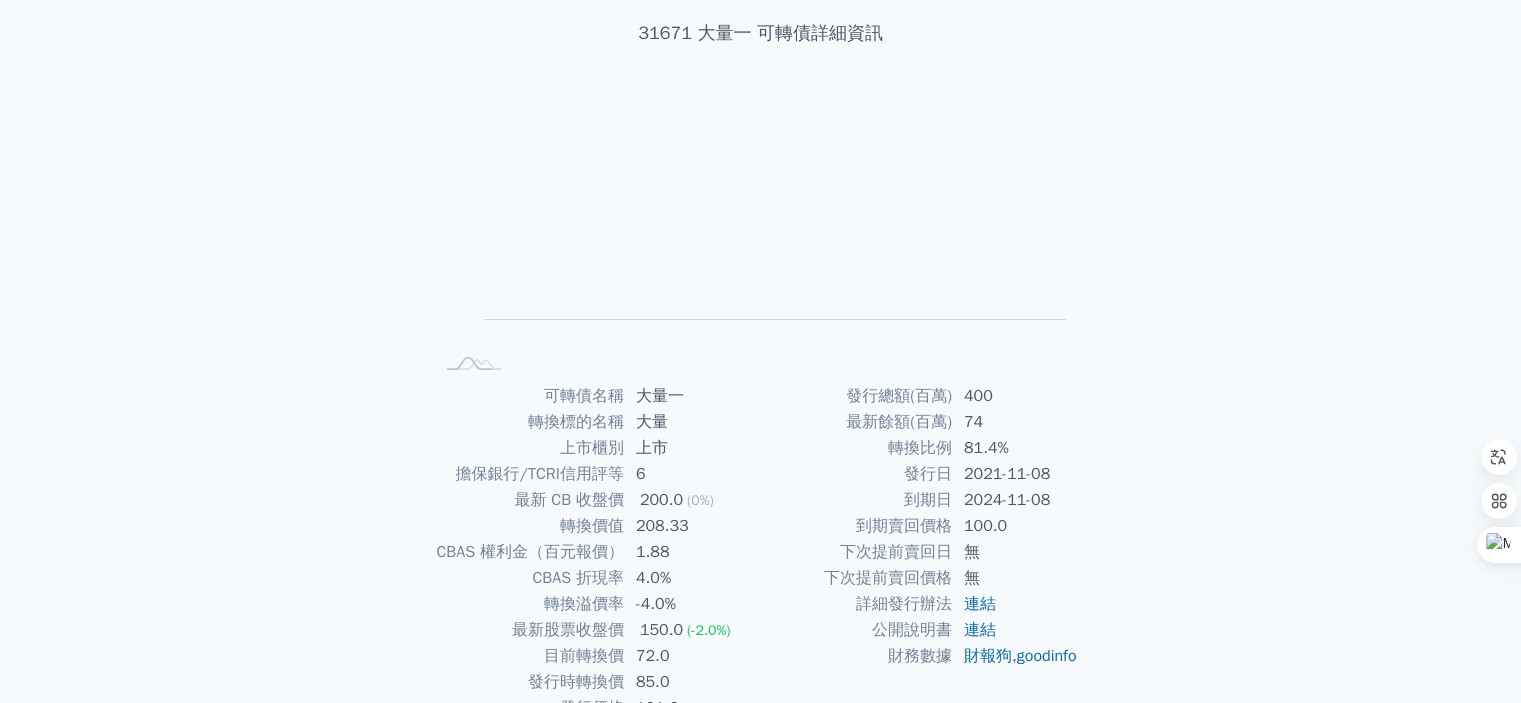 scroll, scrollTop: 0, scrollLeft: 0, axis: both 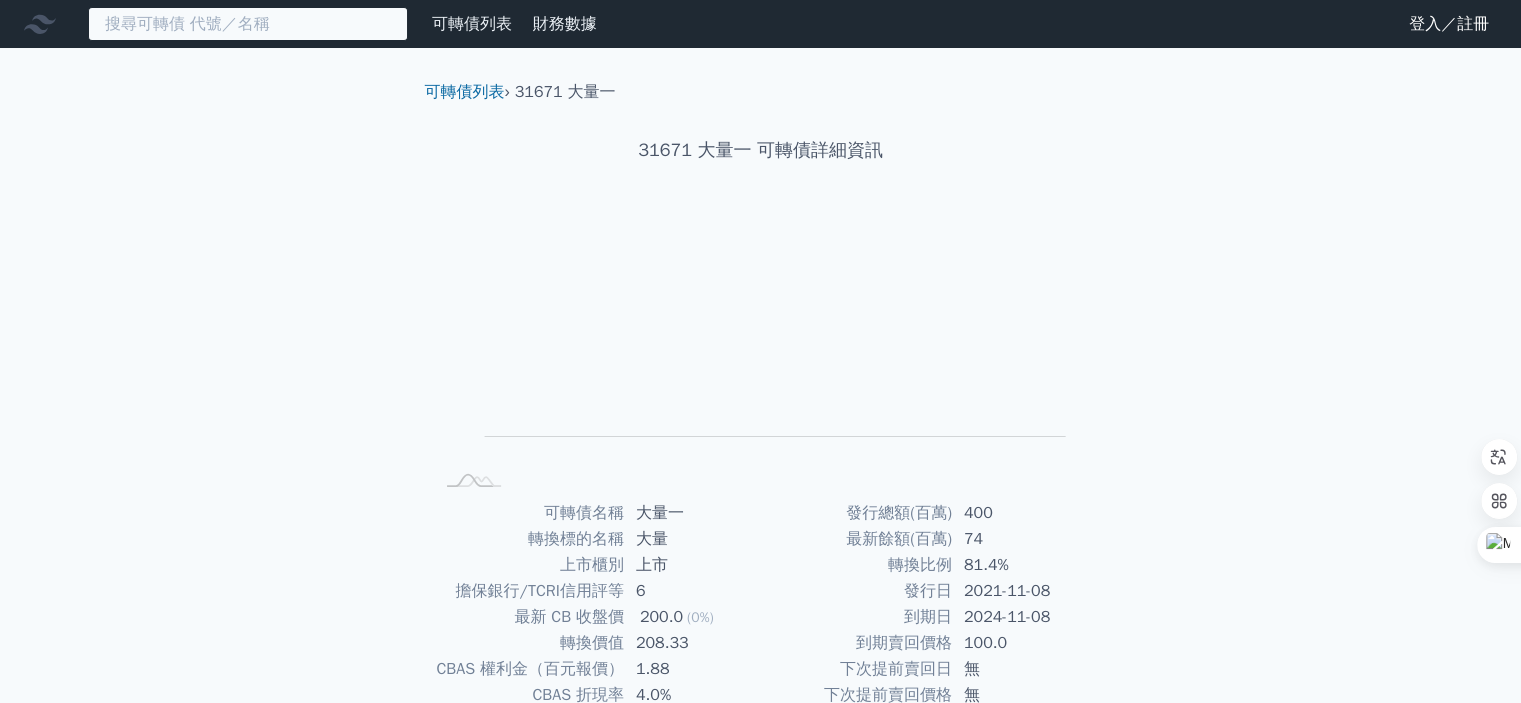 click at bounding box center [248, 24] 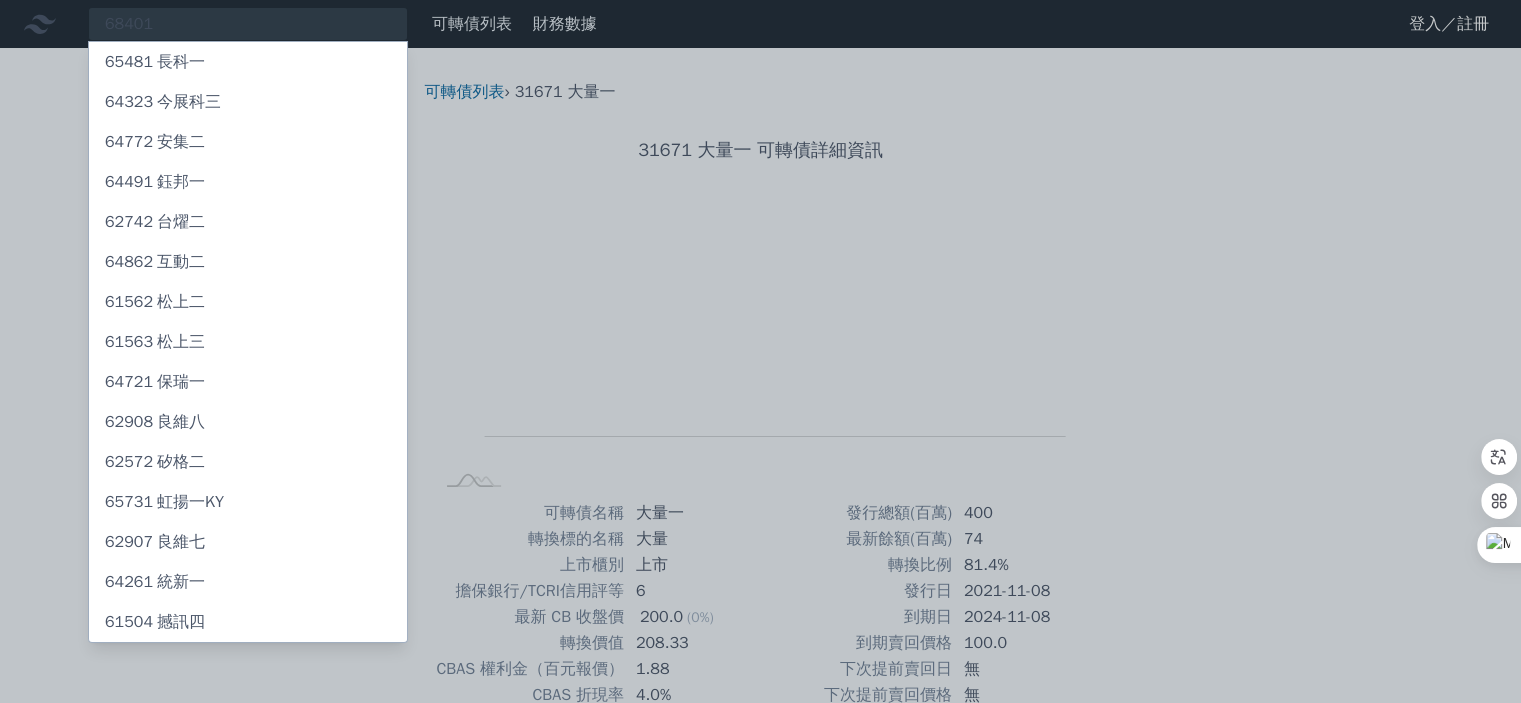 drag, startPoint x: 234, startPoint y: 26, endPoint x: 128, endPoint y: 23, distance: 106.04244 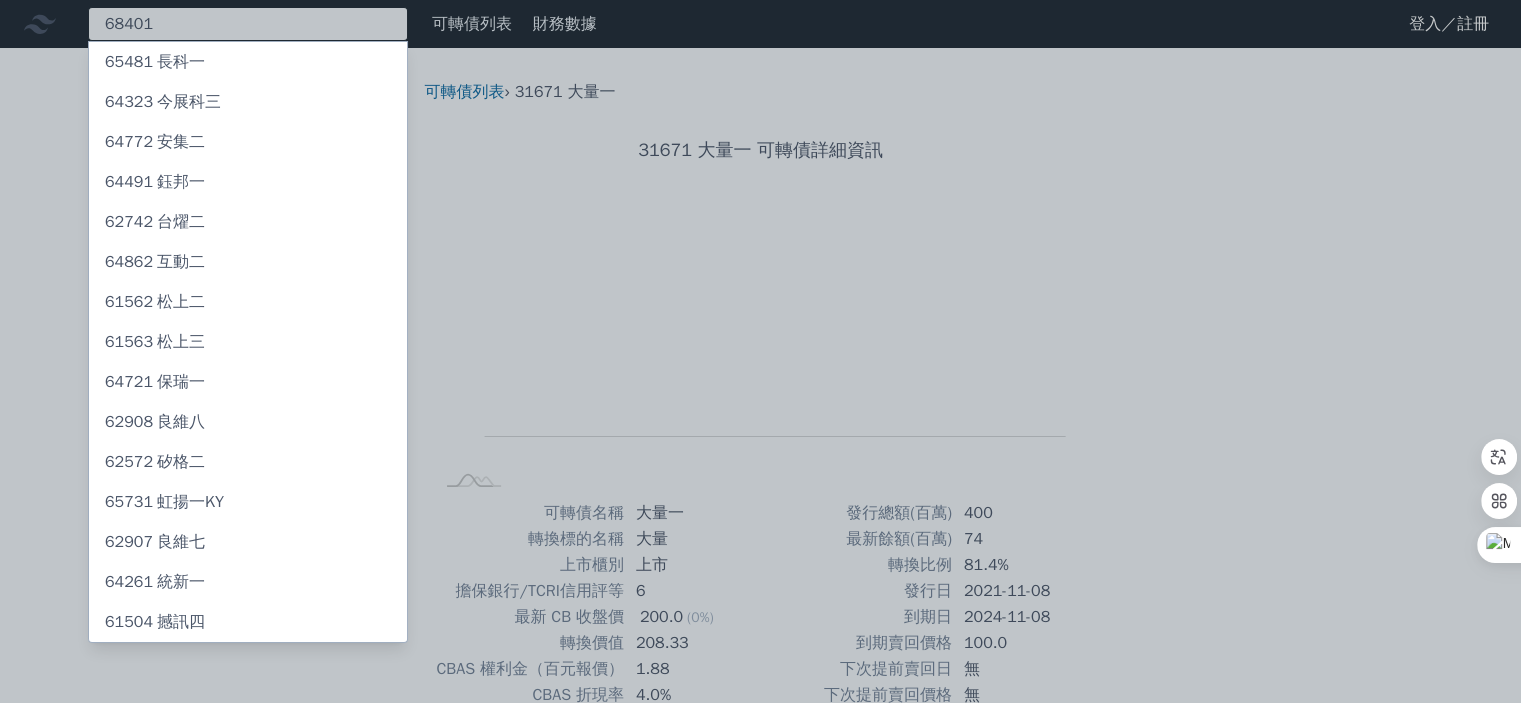 click on "68401
65481 長科一
64323 今展科三
64772 安集二
64491 鈺邦一
62742 台燿二
64862 互動二
61562 松上二
61563 松上三
64721 保瑞一
62908 良維八
62572 矽格二
65731 虹揚一KY
62907 良維七" at bounding box center [248, 24] 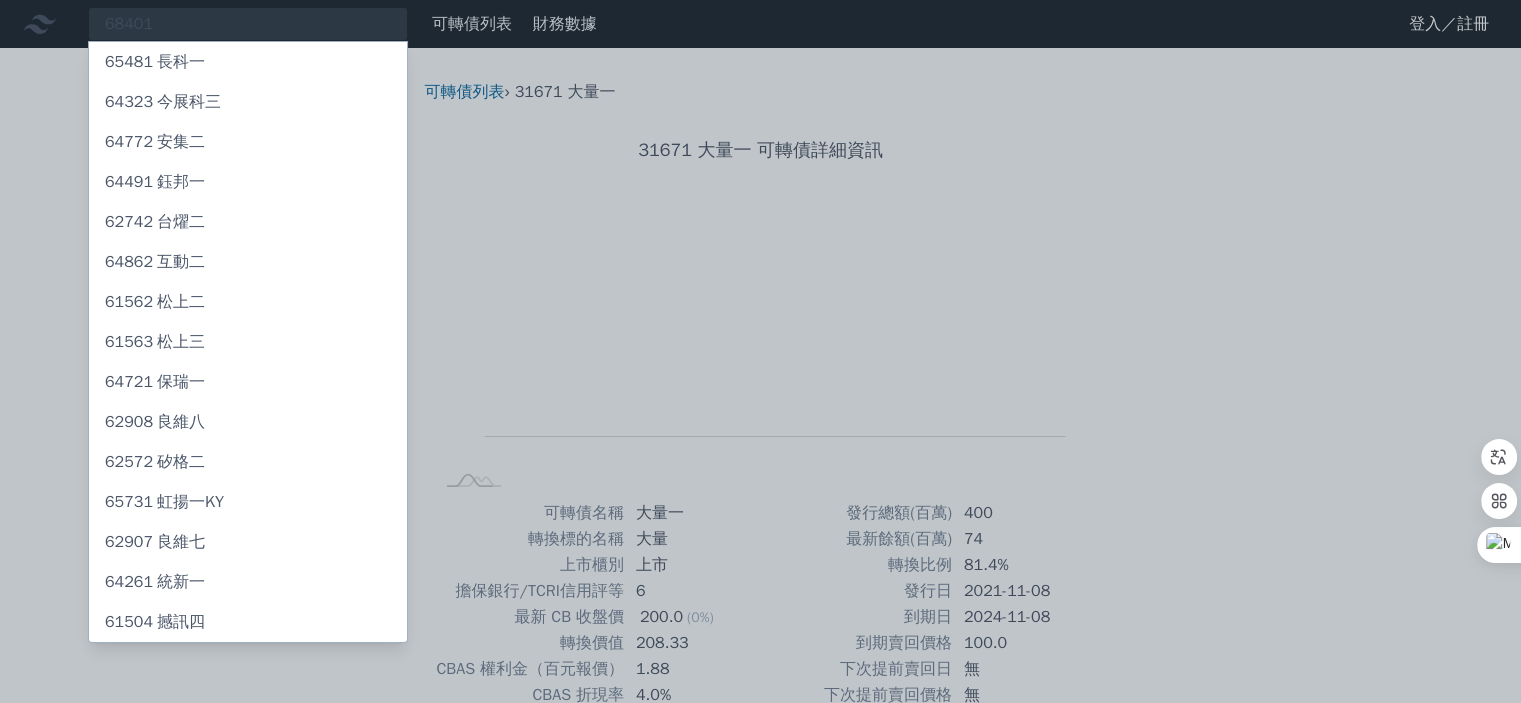 click at bounding box center (760, 351) 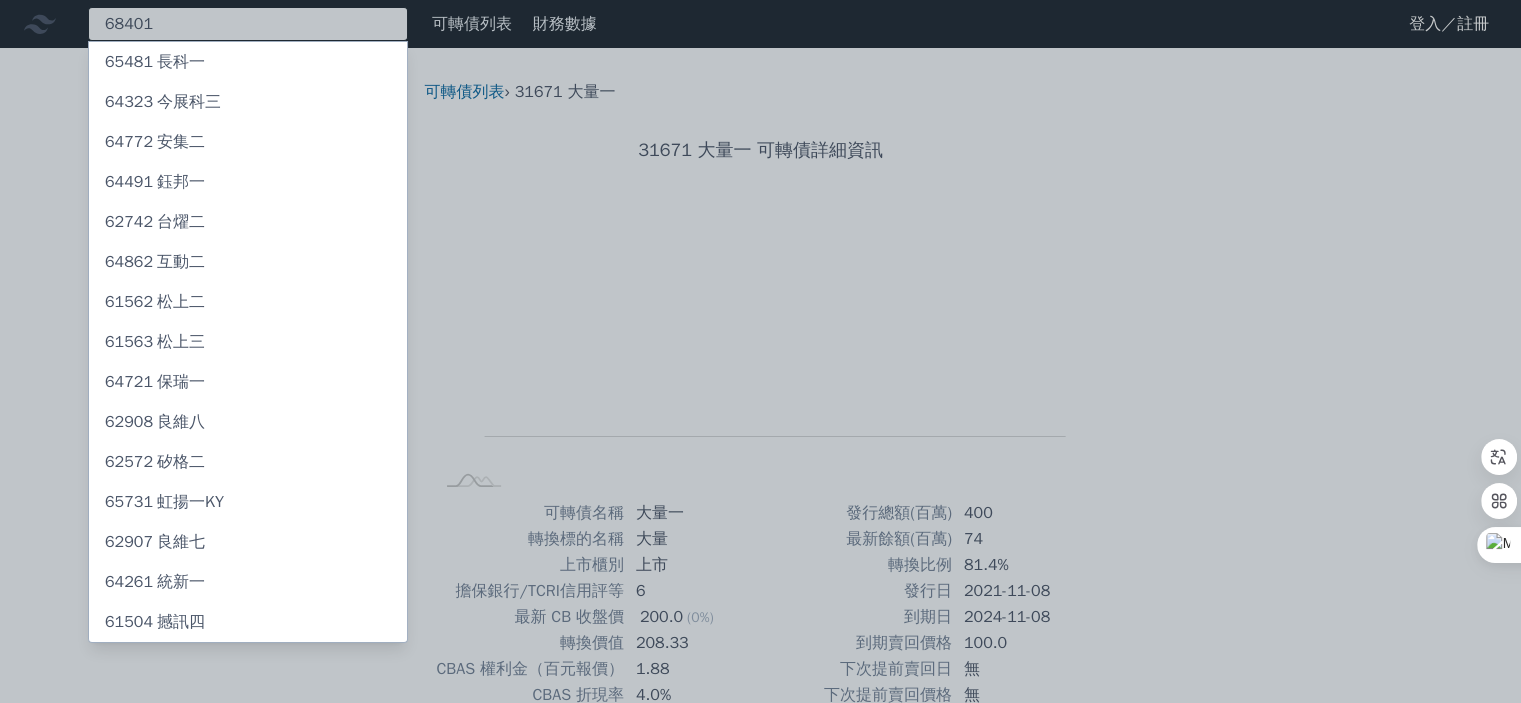 click on "68401
65481 長科一
64323 今展科三
64772 安集二
64491 鈺邦一
62742 台燿二
64862 互動二
61562 松上二
61563 松上三
64721 保瑞一
62908 良維八
62572 矽格二
65731 虹揚一KY
62907 良維七" at bounding box center [248, 24] 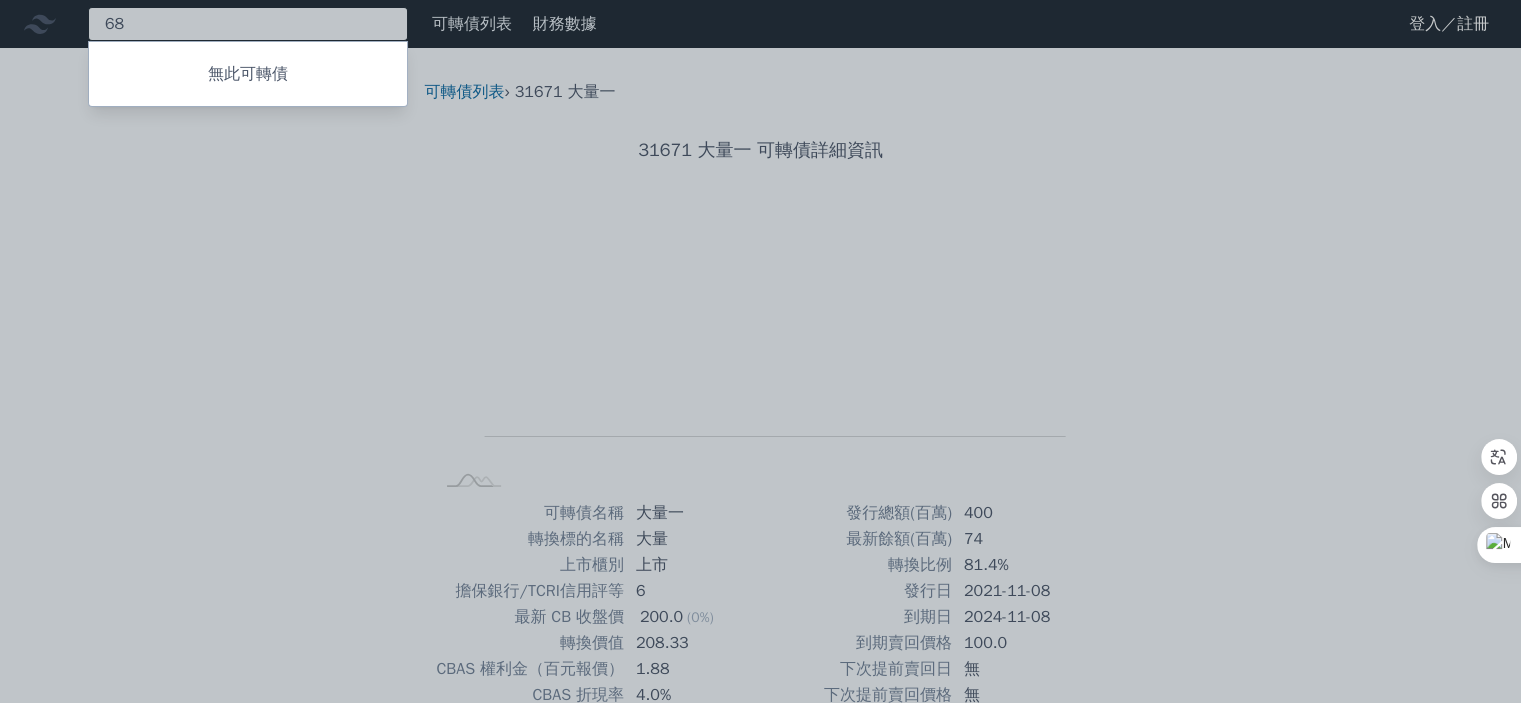 type on "6" 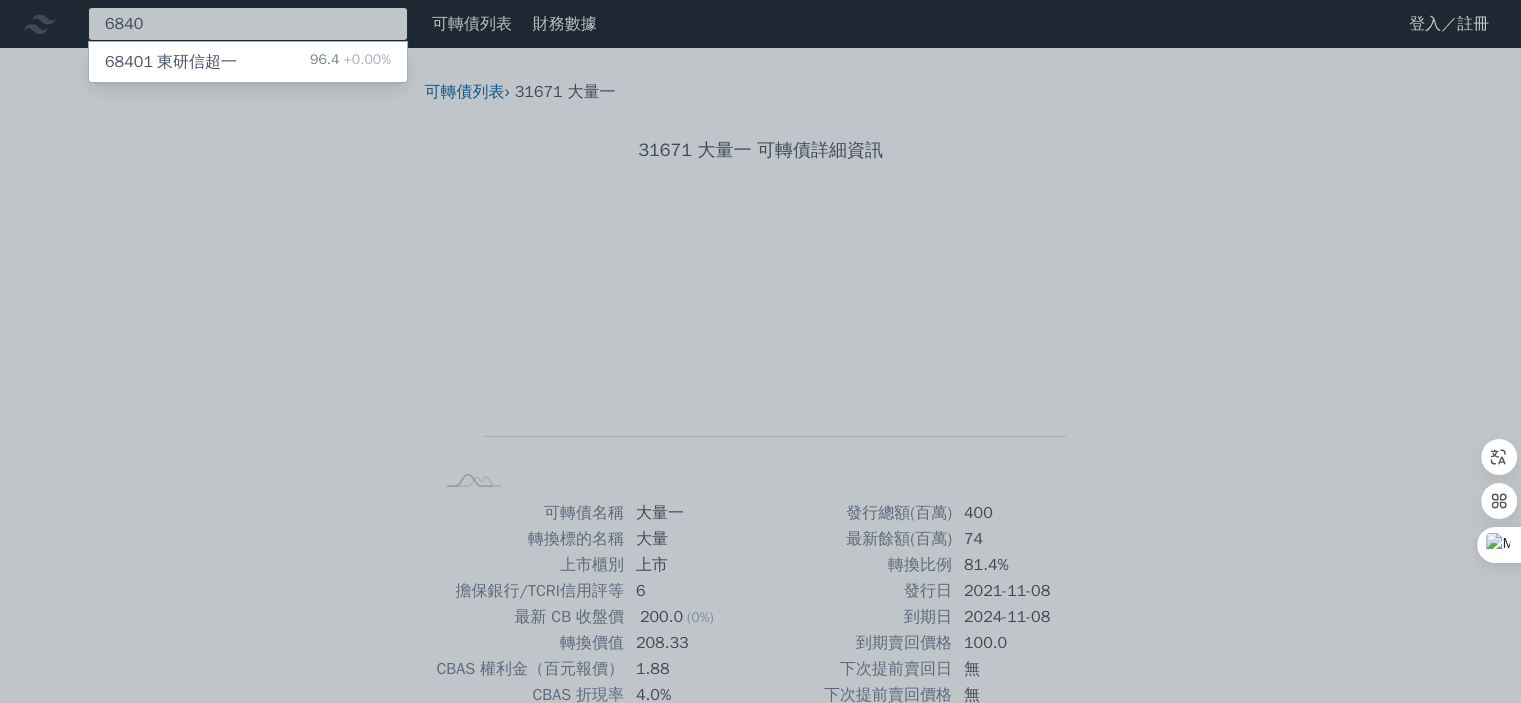 type on "6840" 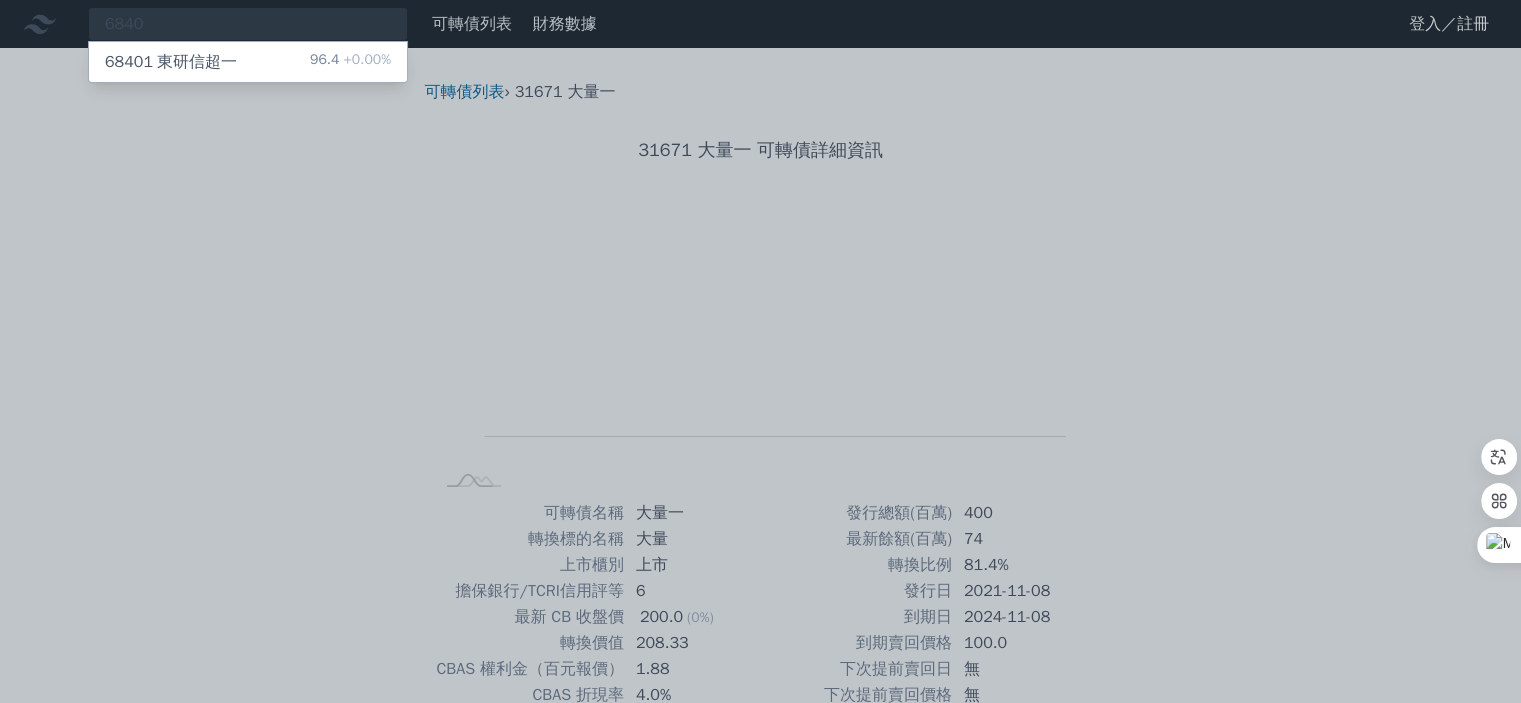 click on "68401 [COMPANY]" at bounding box center (171, 62) 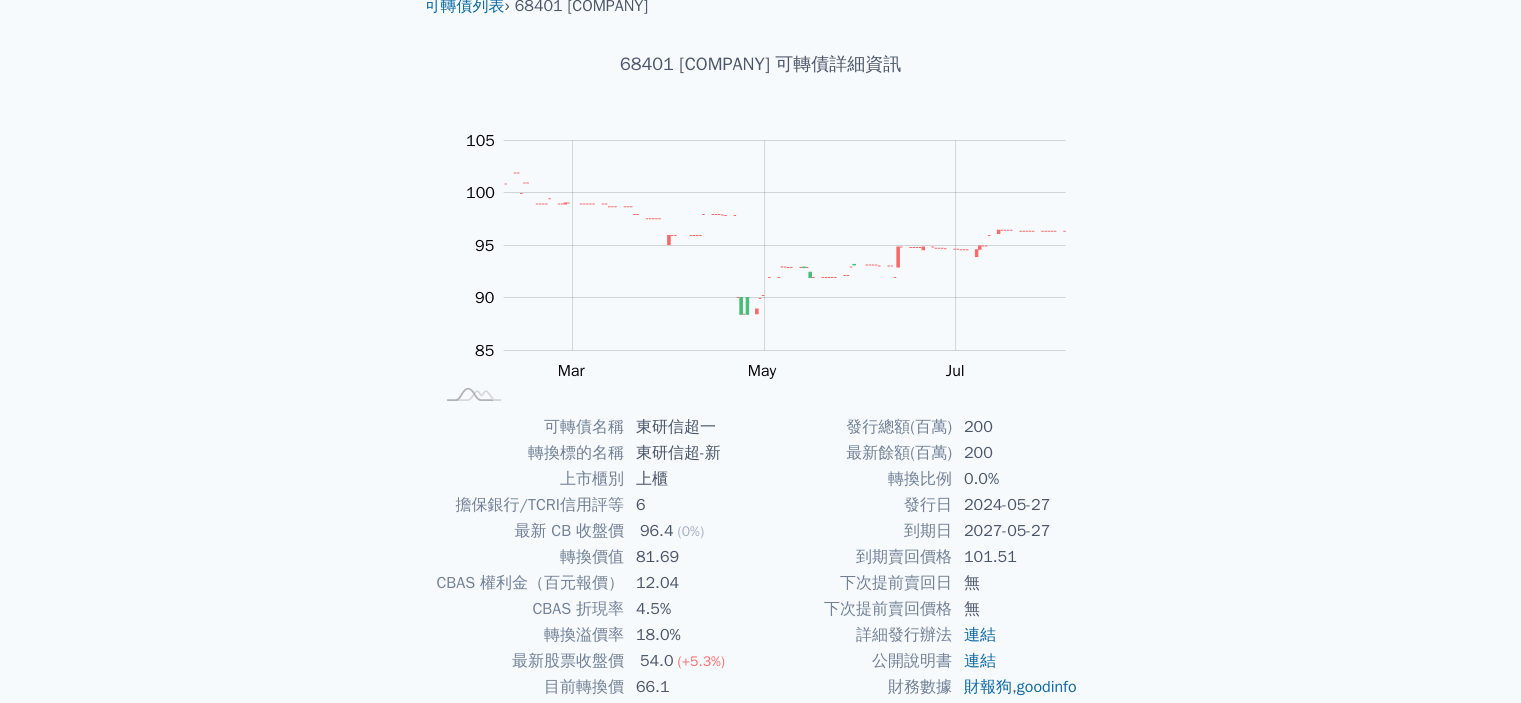 scroll, scrollTop: 0, scrollLeft: 0, axis: both 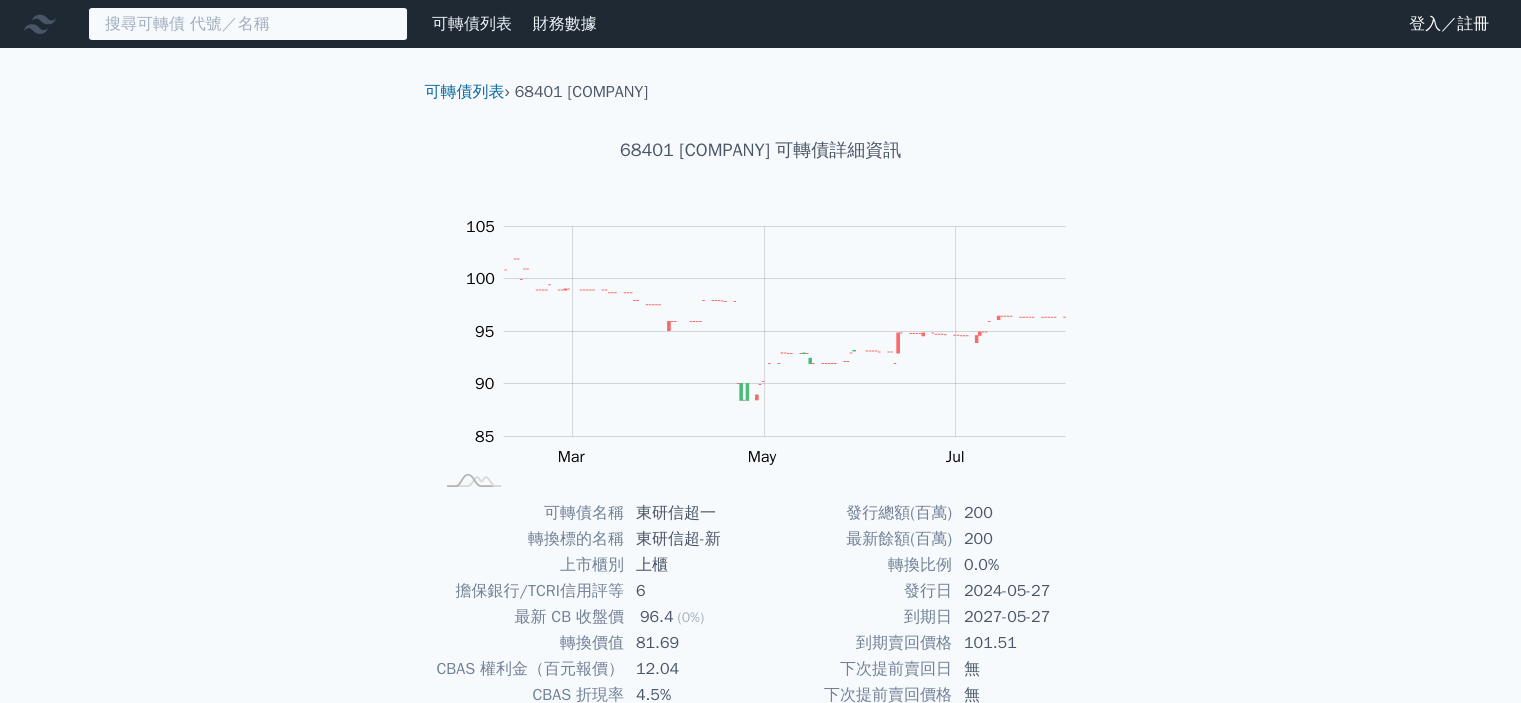 click at bounding box center [248, 24] 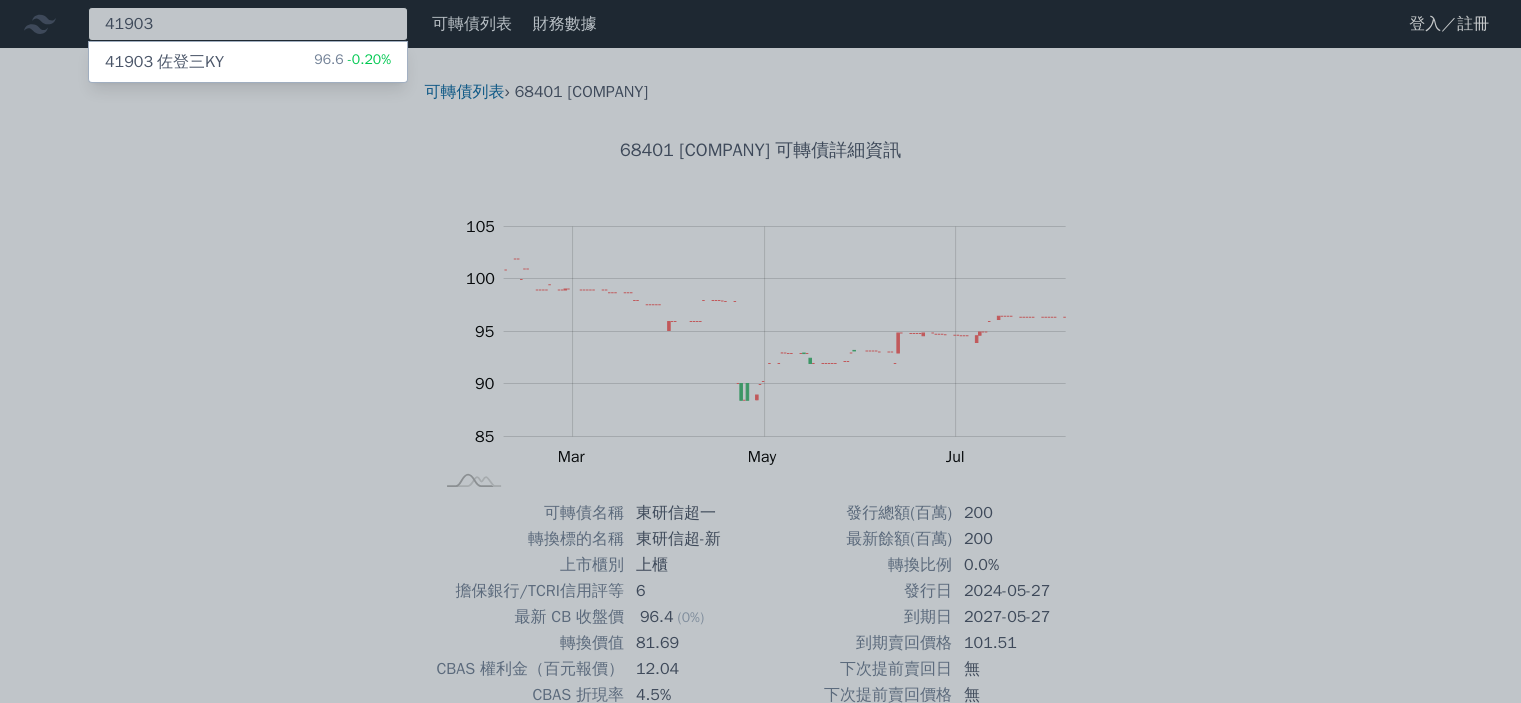 type on "41903" 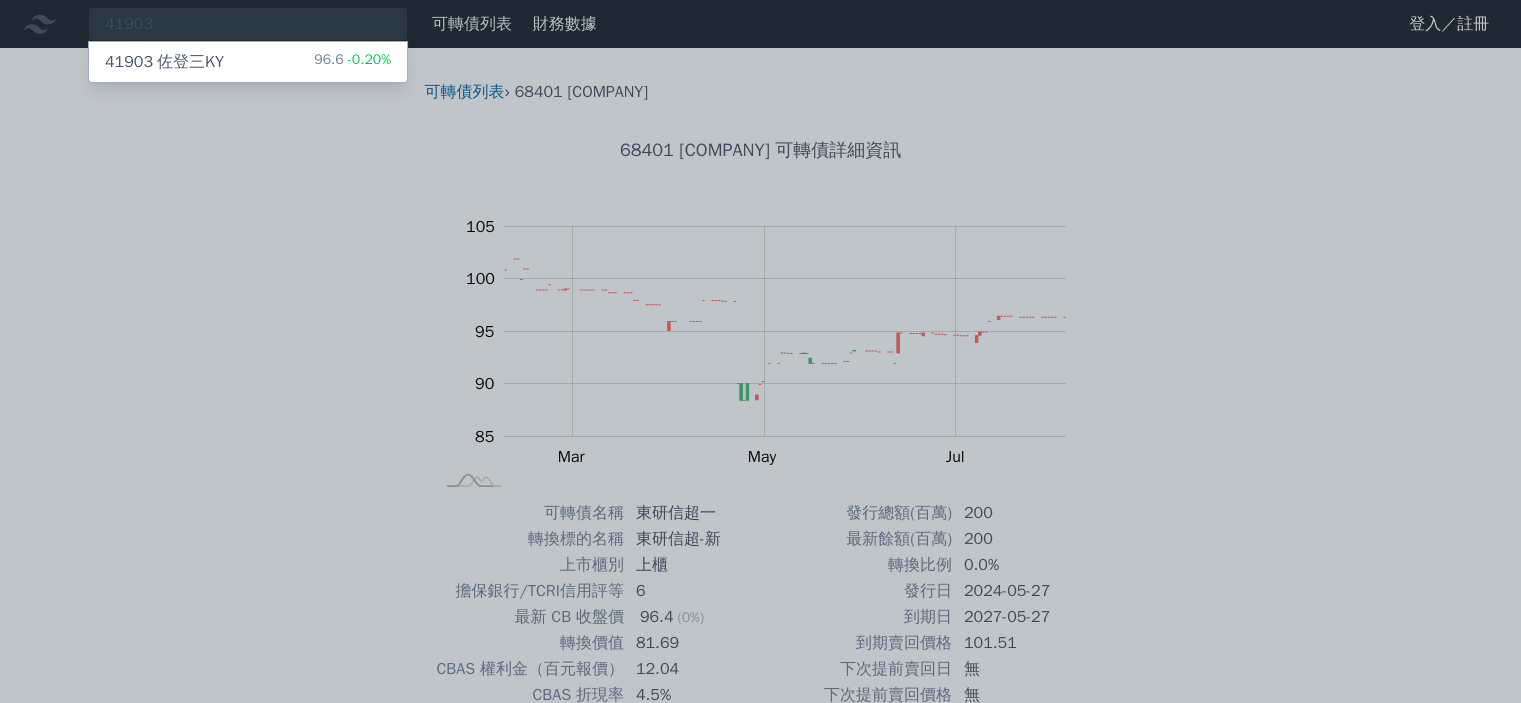 click on "41903 [COMPANY]
96.6 -0.20%" at bounding box center [248, 62] 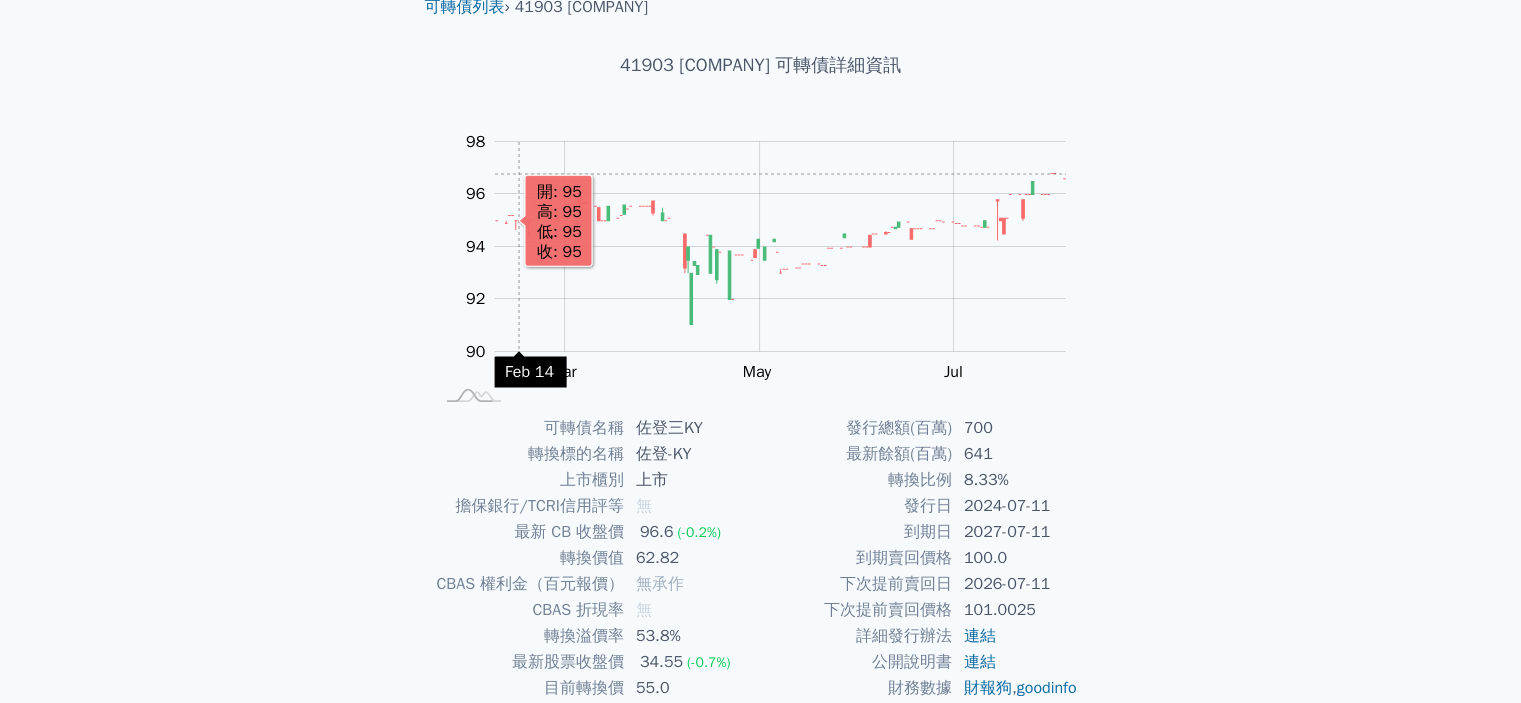 scroll, scrollTop: 0, scrollLeft: 0, axis: both 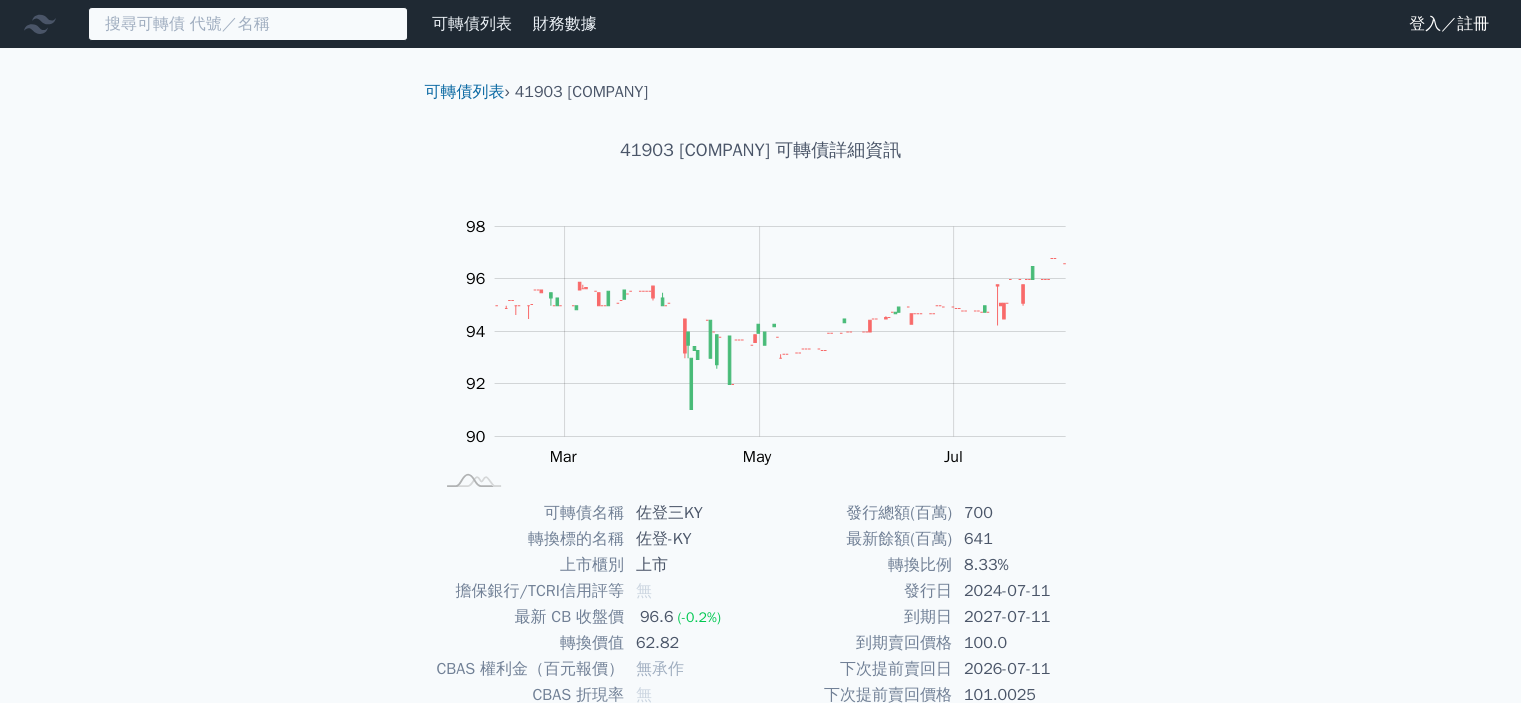 click at bounding box center [248, 24] 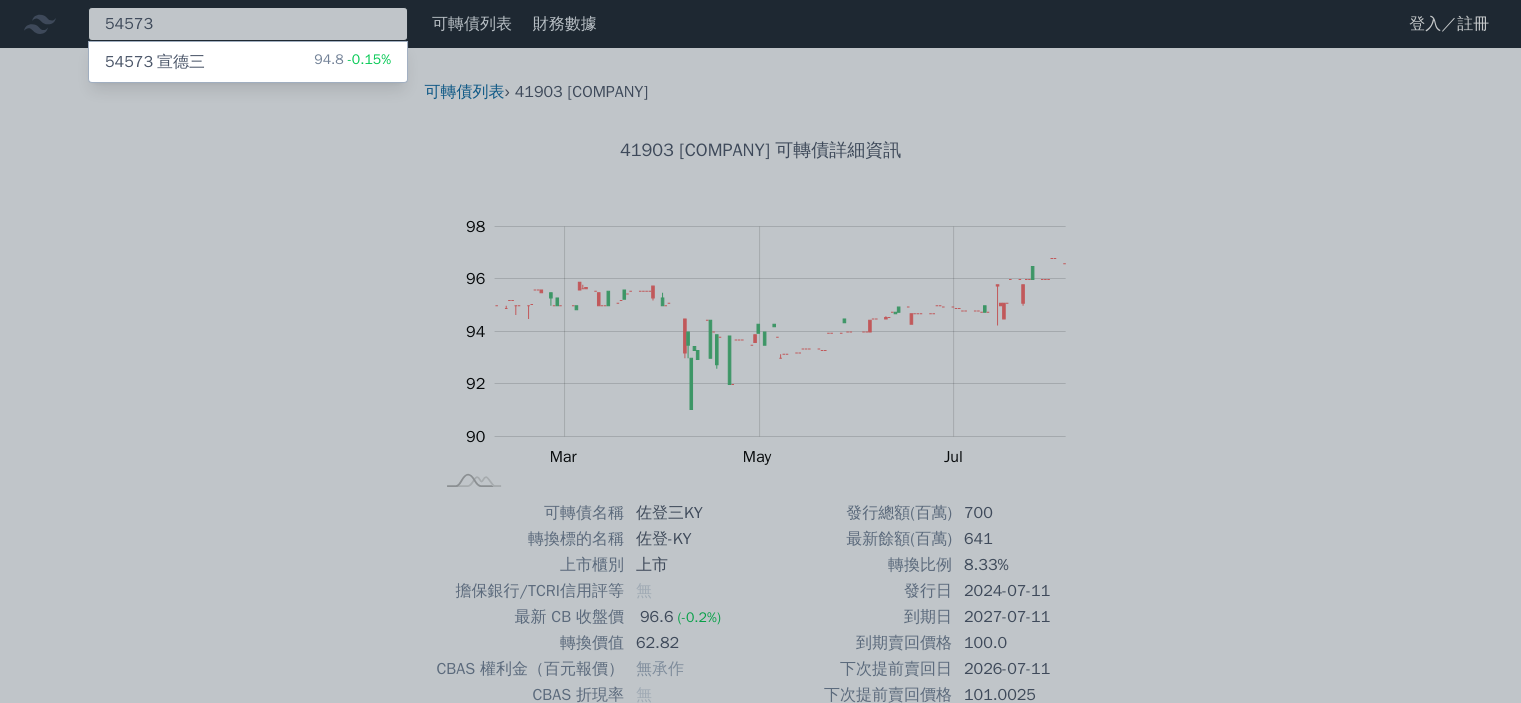 type on "54573" 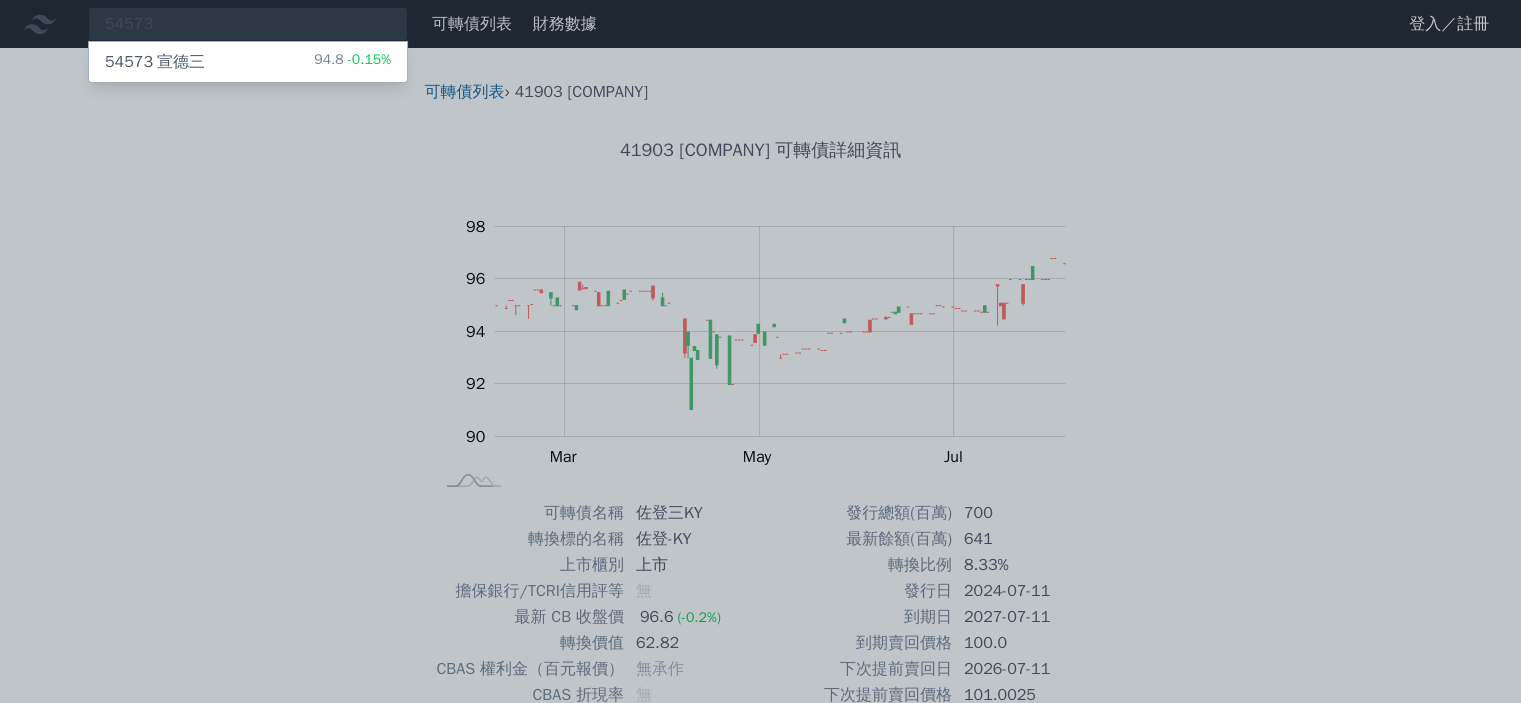 click on "54573 [COMPANY]
94.8 -0.15%" at bounding box center (248, 62) 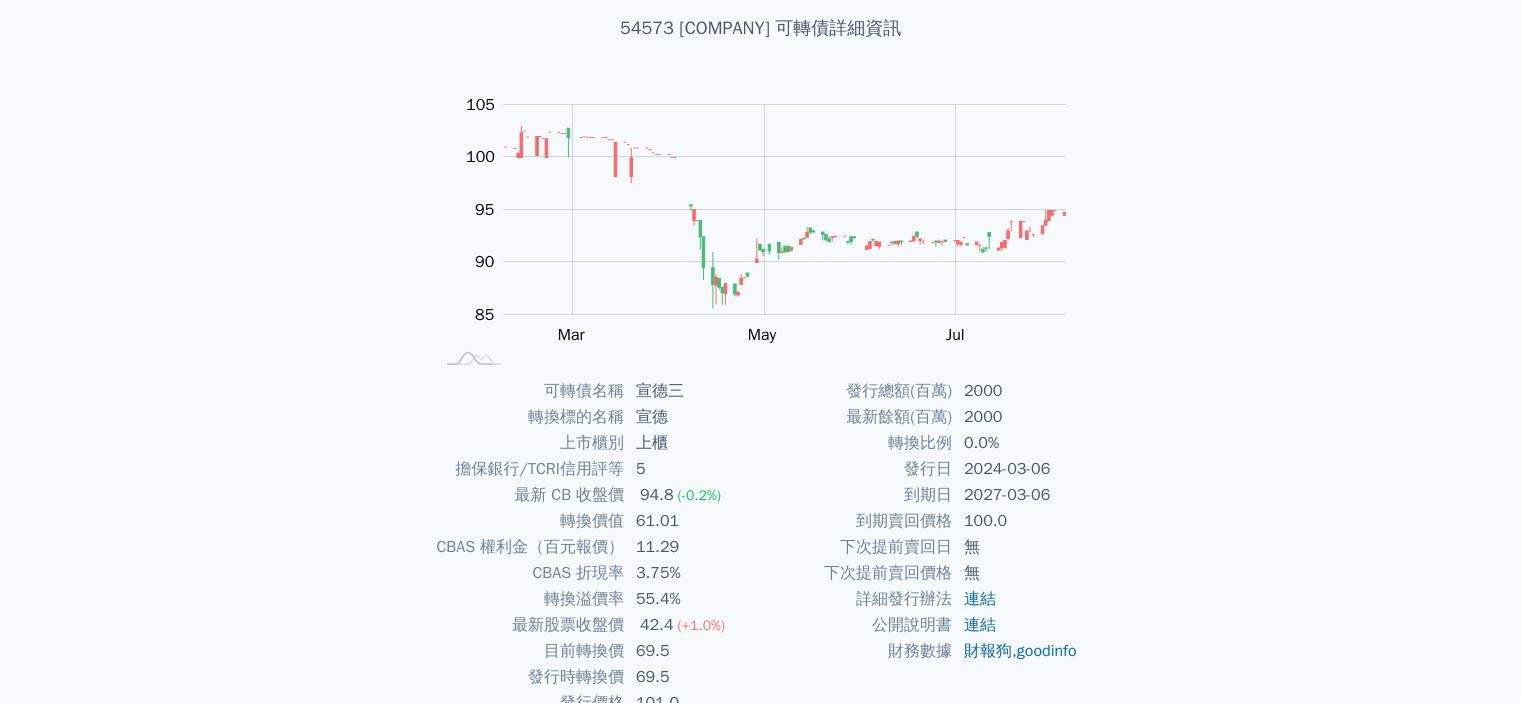 scroll, scrollTop: 0, scrollLeft: 0, axis: both 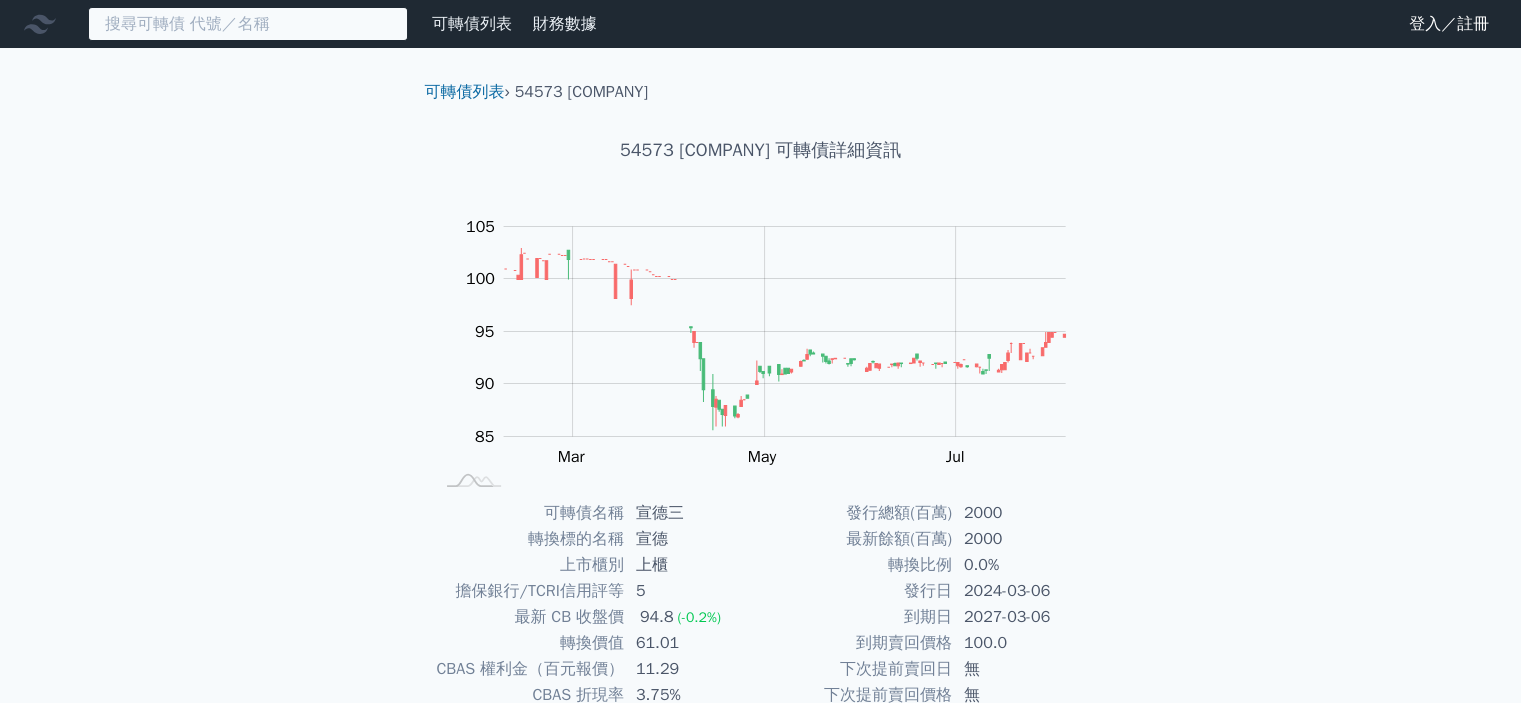 click at bounding box center (248, 24) 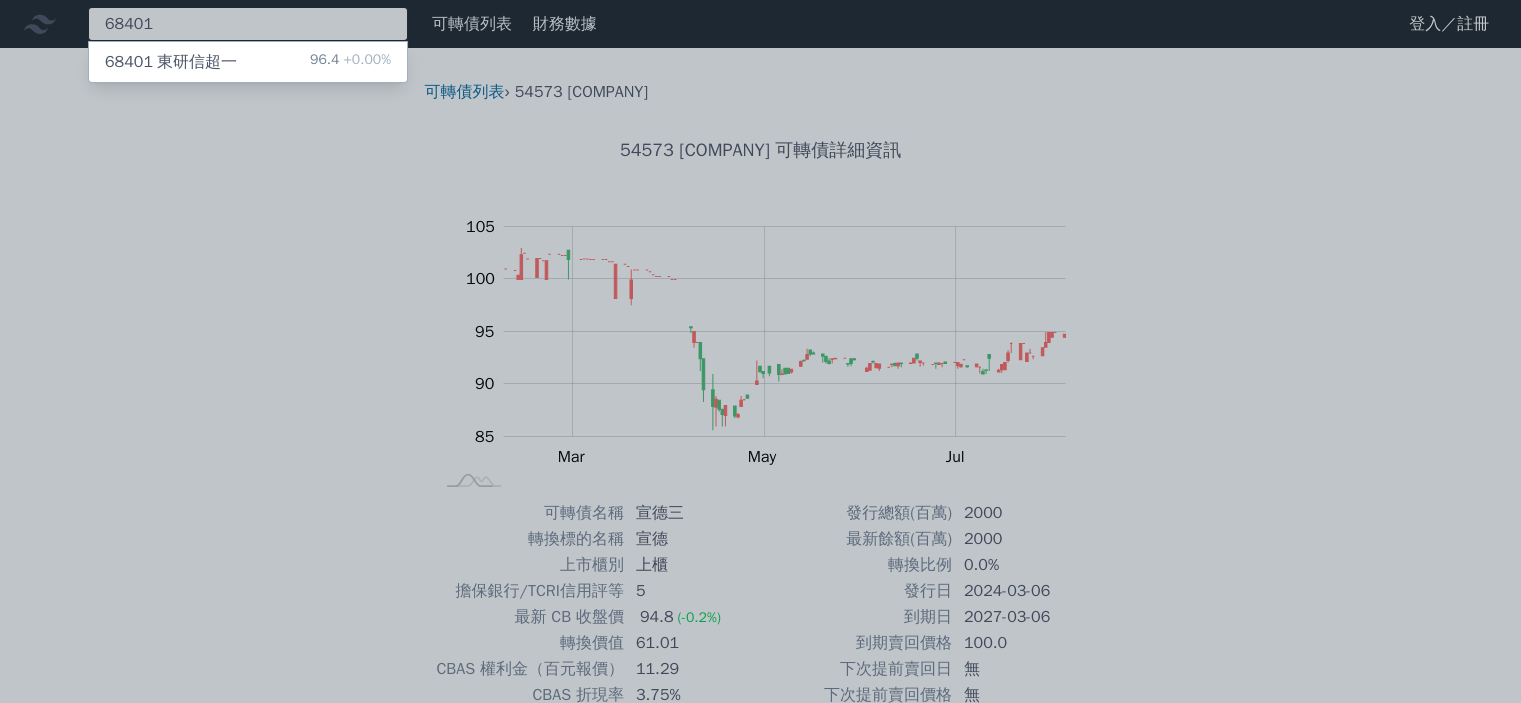 type on "68401" 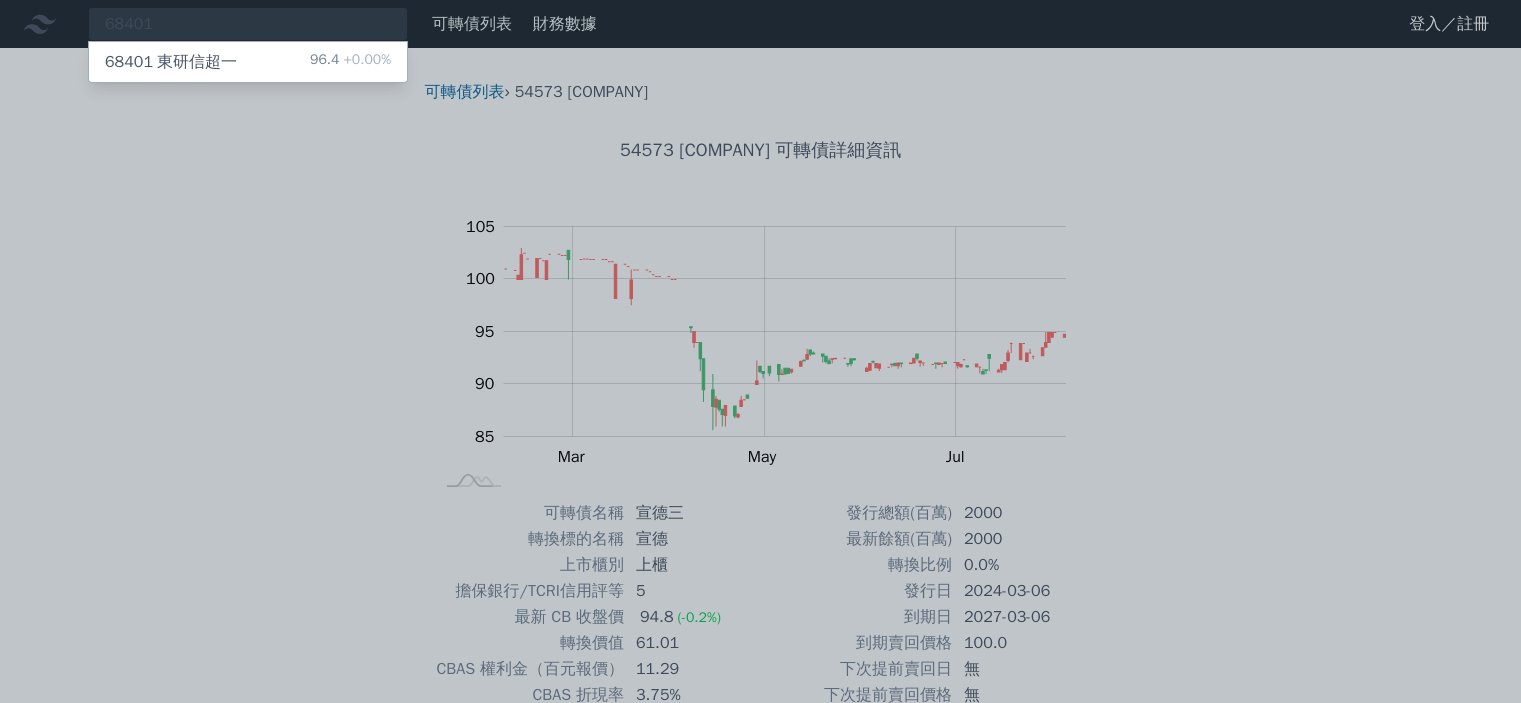 click on "68401 [COMPANY]
96.4 +0.00%" at bounding box center (248, 62) 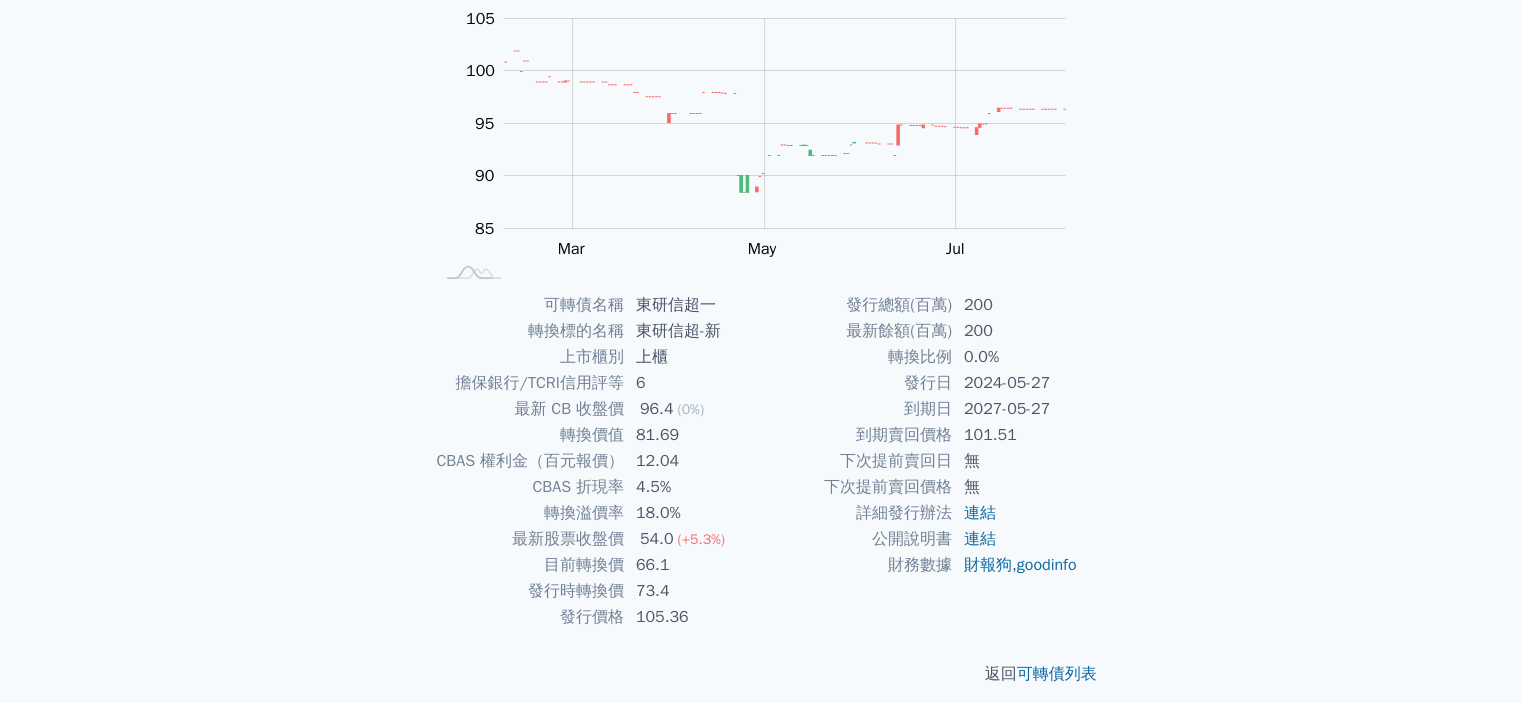 scroll, scrollTop: 223, scrollLeft: 0, axis: vertical 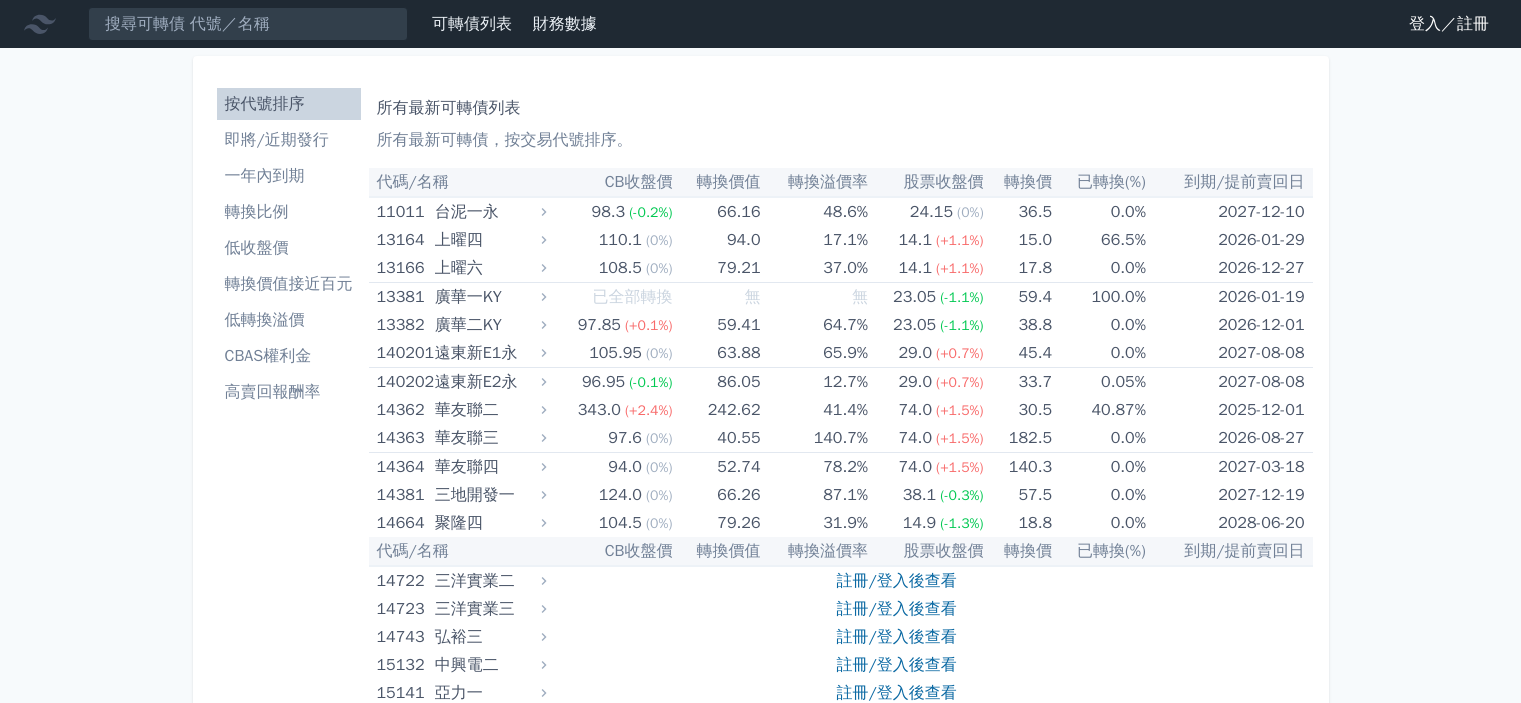 click at bounding box center [248, 24] 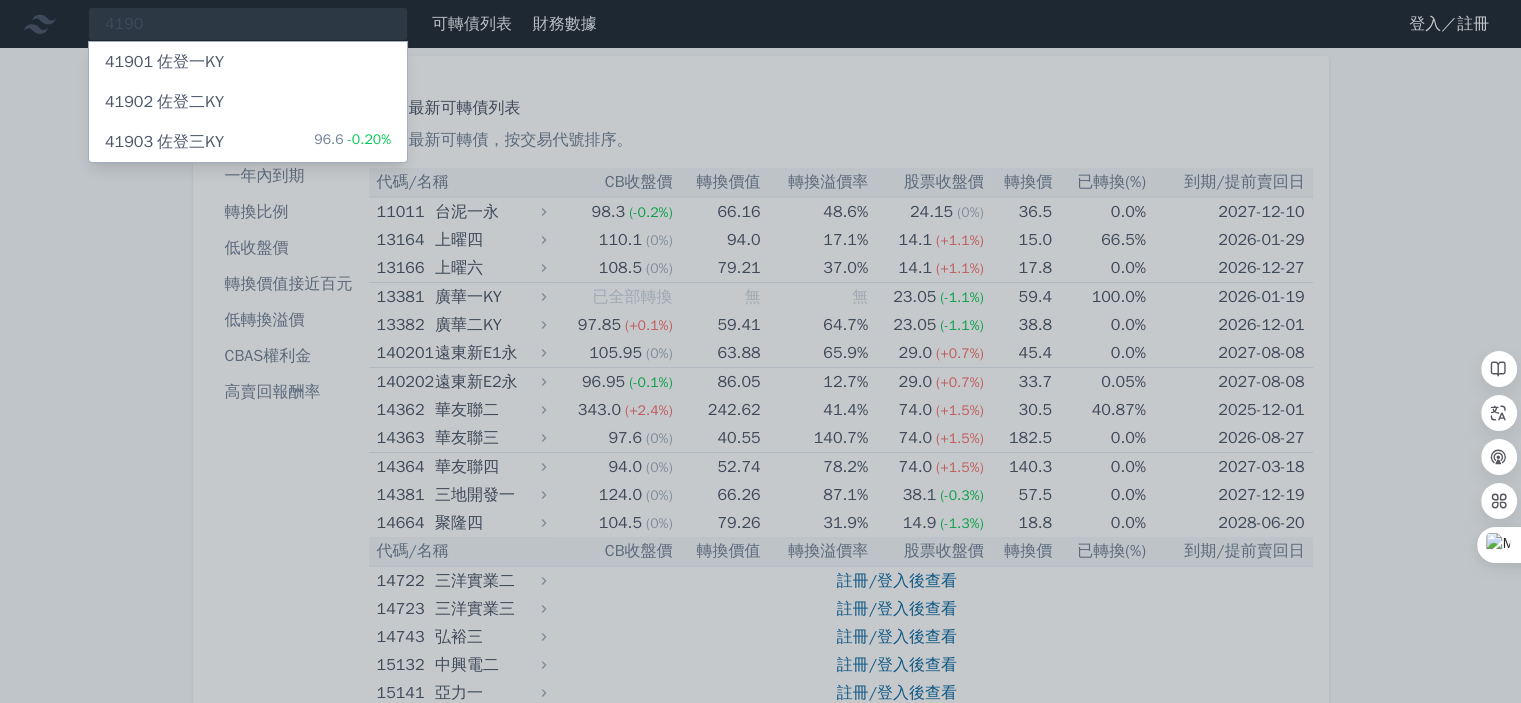 type on "4190" 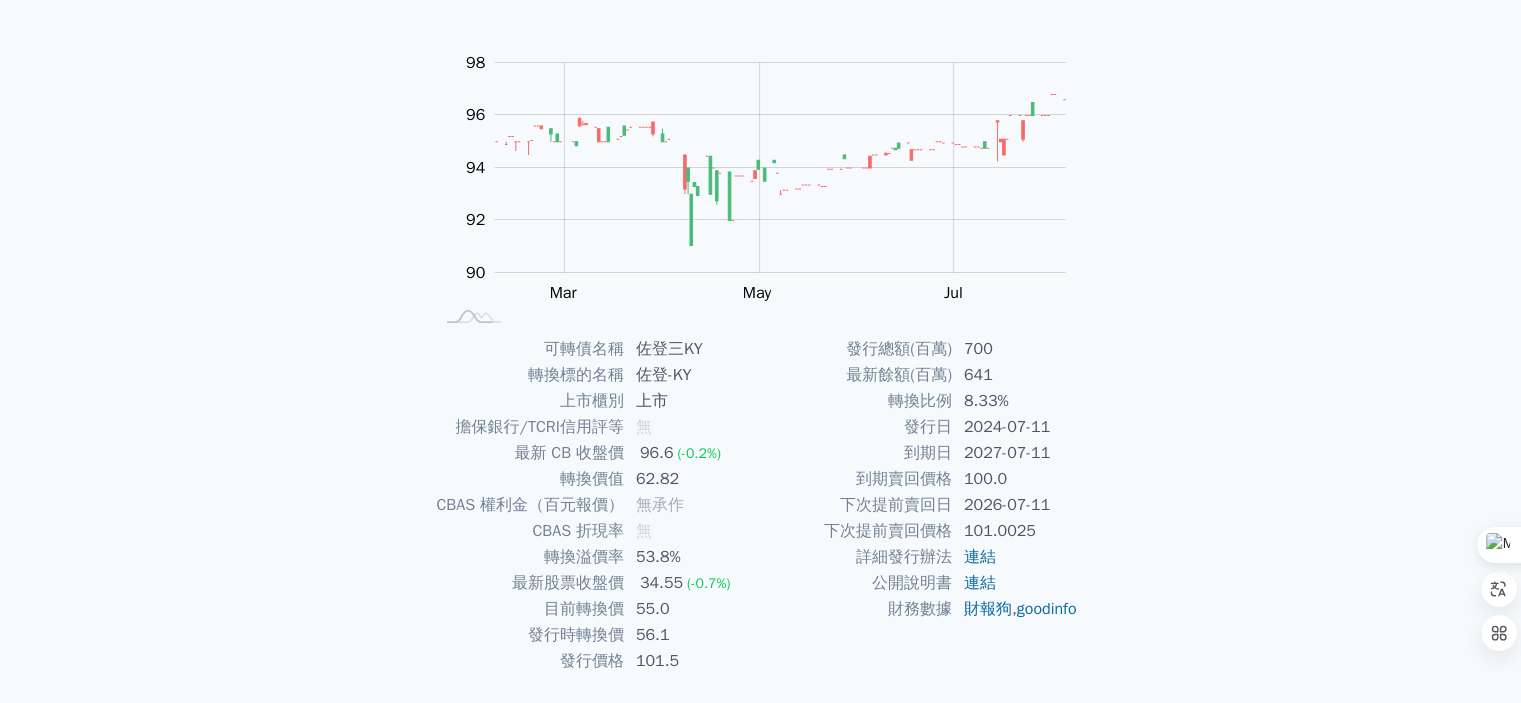 scroll, scrollTop: 223, scrollLeft: 0, axis: vertical 